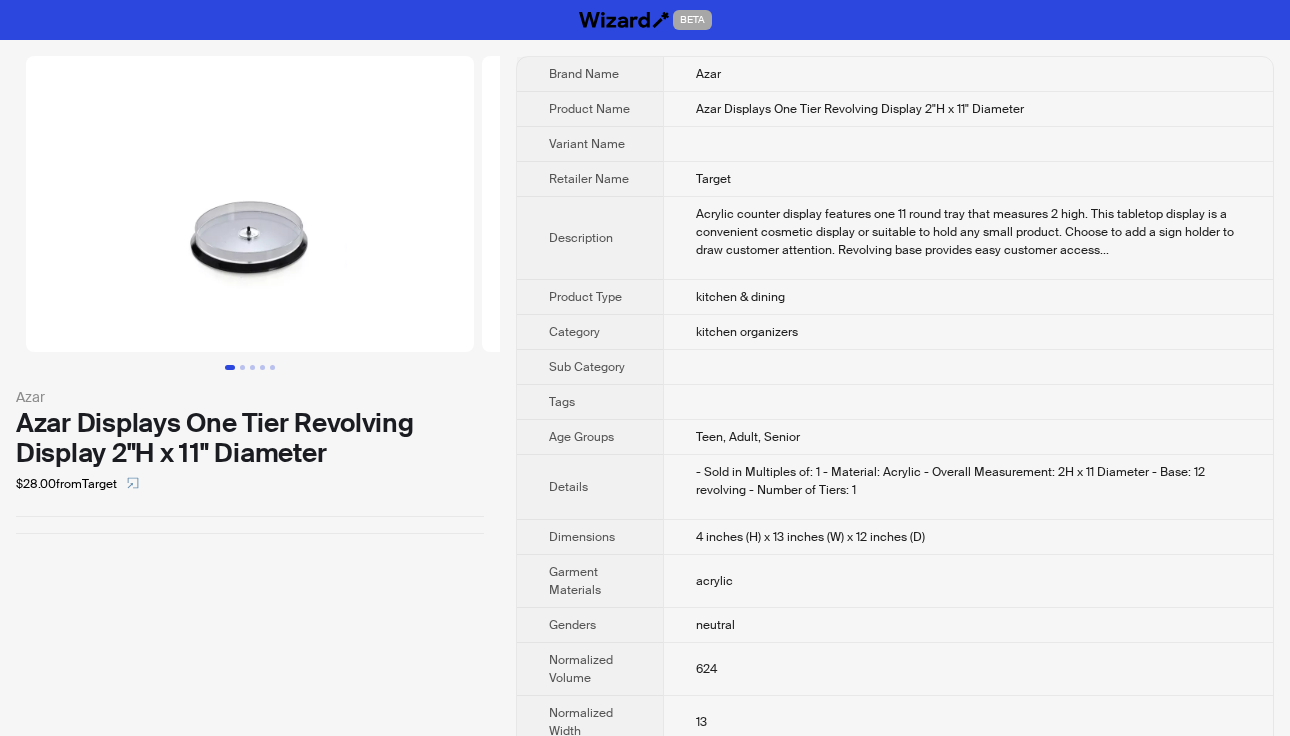 scroll, scrollTop: 0, scrollLeft: 0, axis: both 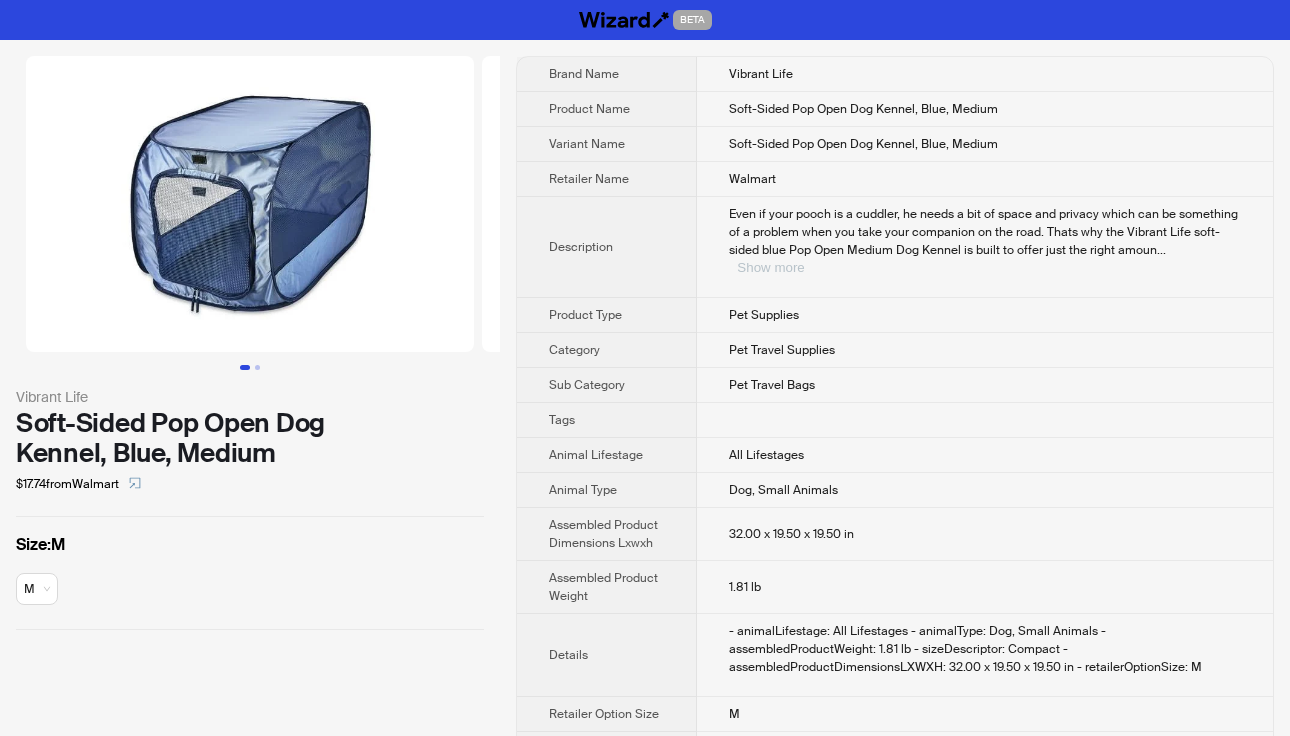 click on "Show more" at bounding box center [770, 267] 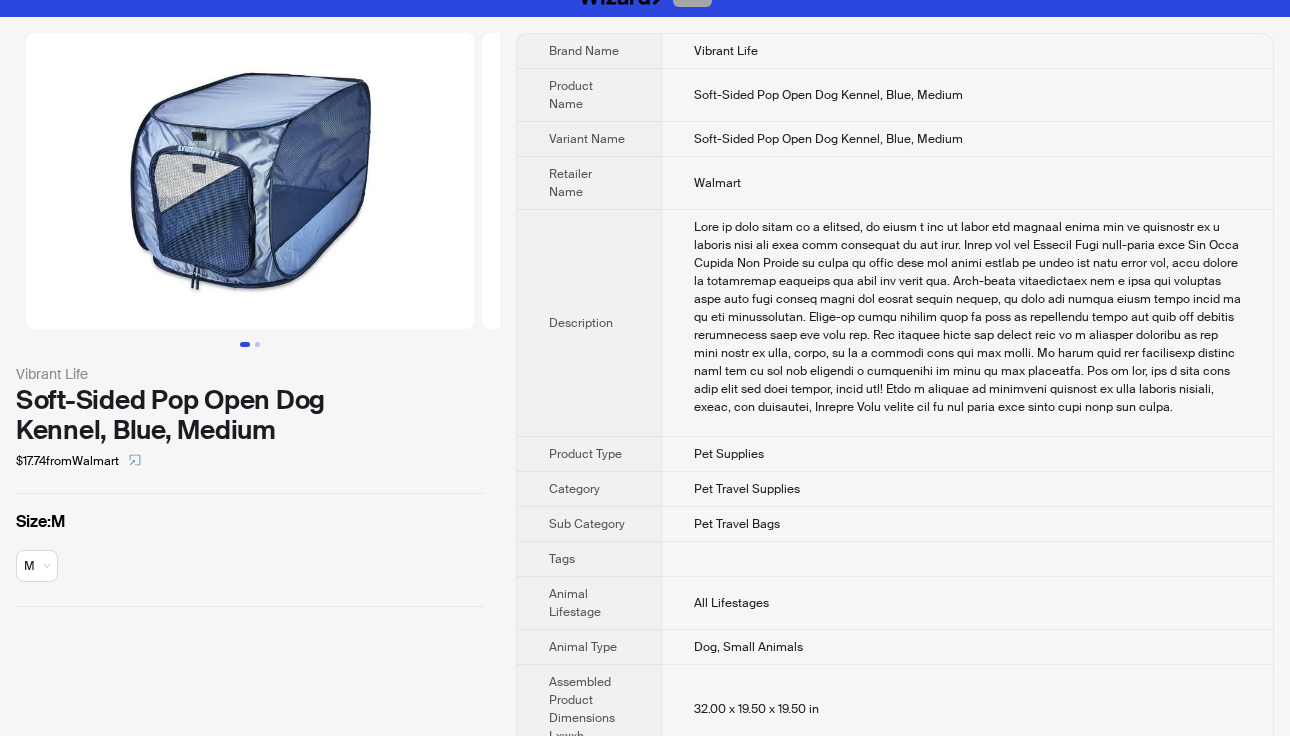 scroll, scrollTop: 19, scrollLeft: 0, axis: vertical 